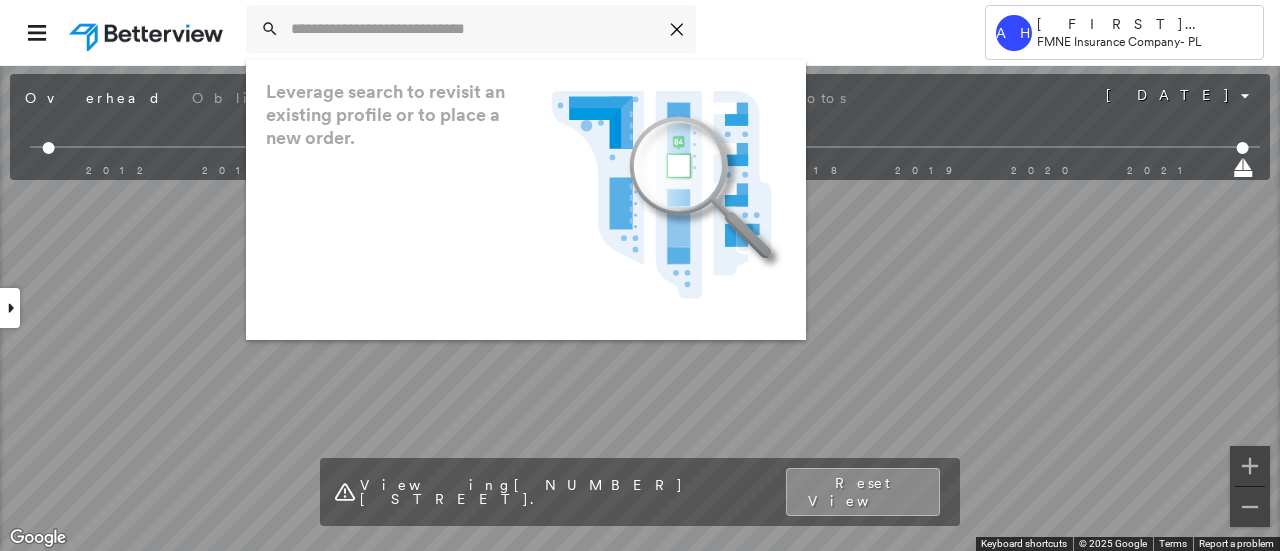 scroll, scrollTop: 0, scrollLeft: 0, axis: both 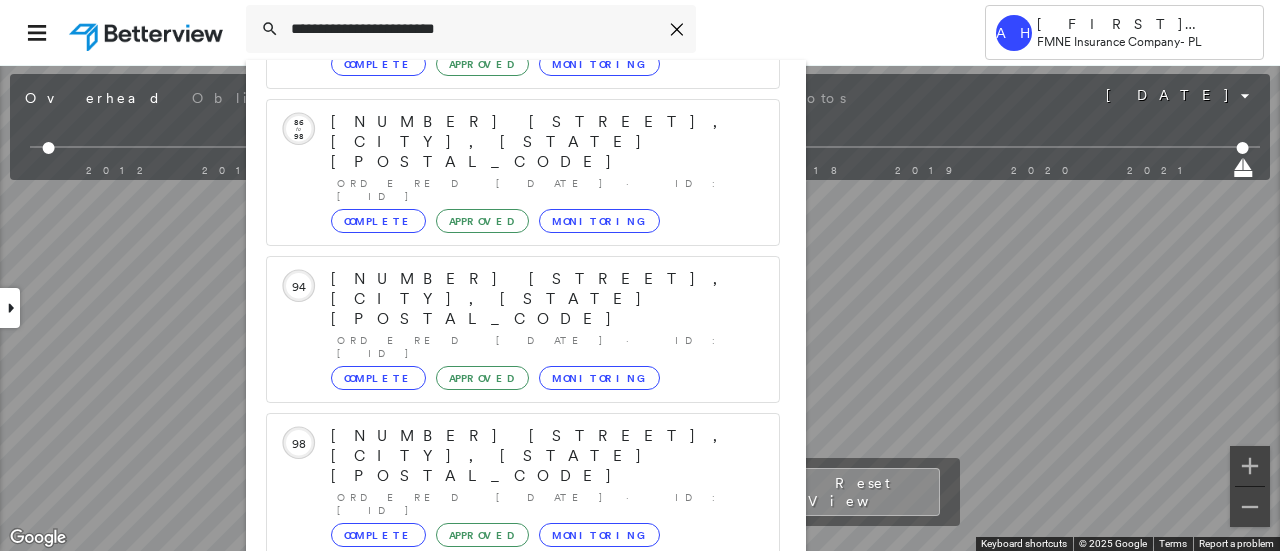 type on "**********" 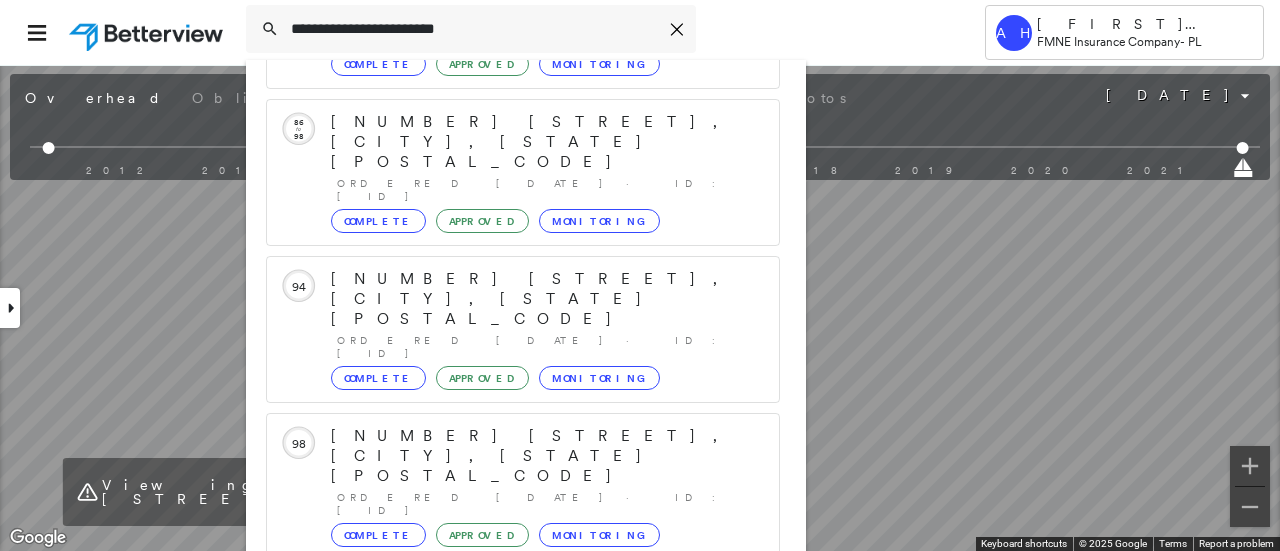 scroll, scrollTop: 206, scrollLeft: 0, axis: vertical 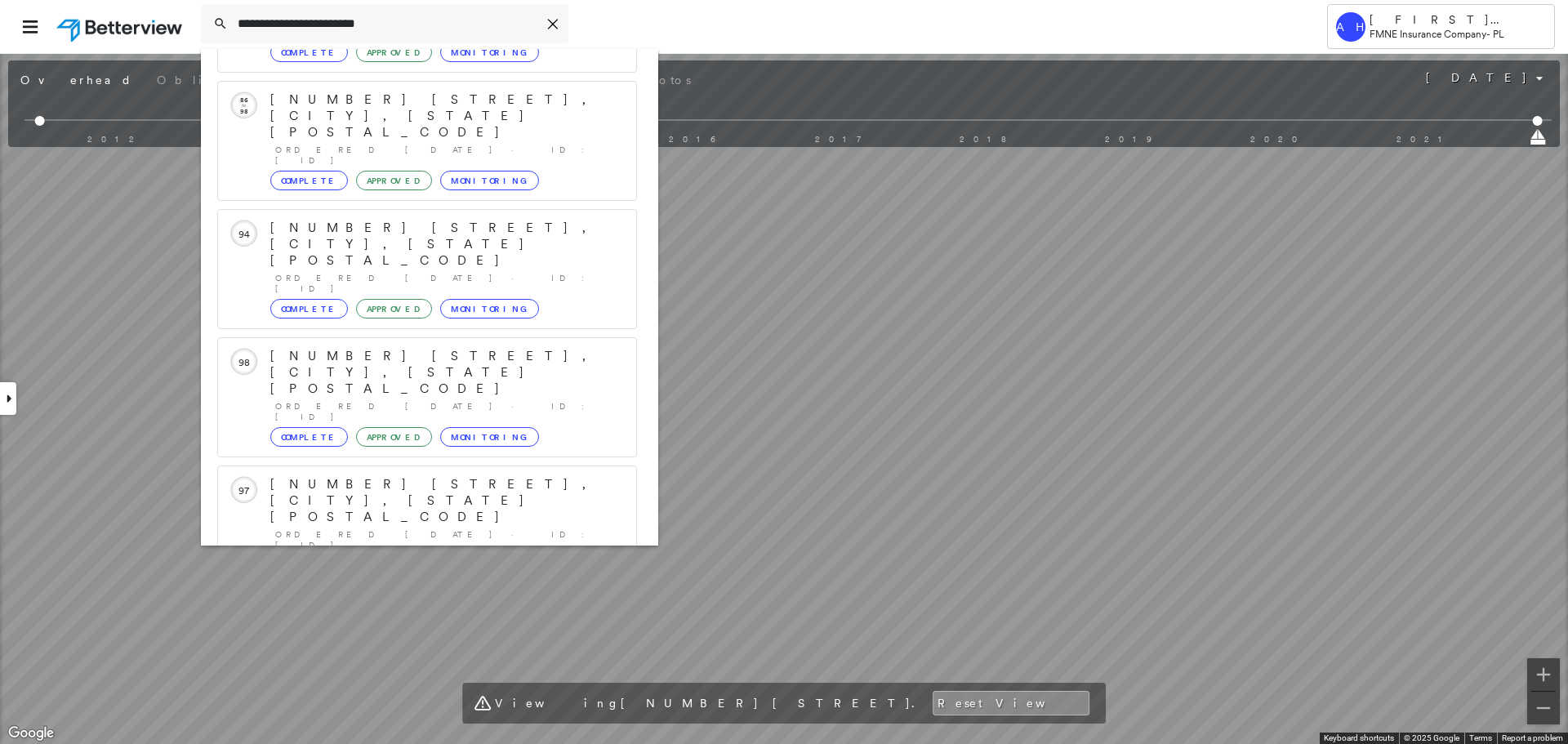 click on "[NUMBER] [STREET], [CITY], [STATE] [POSTAL_CODE]" at bounding box center [409, 739] 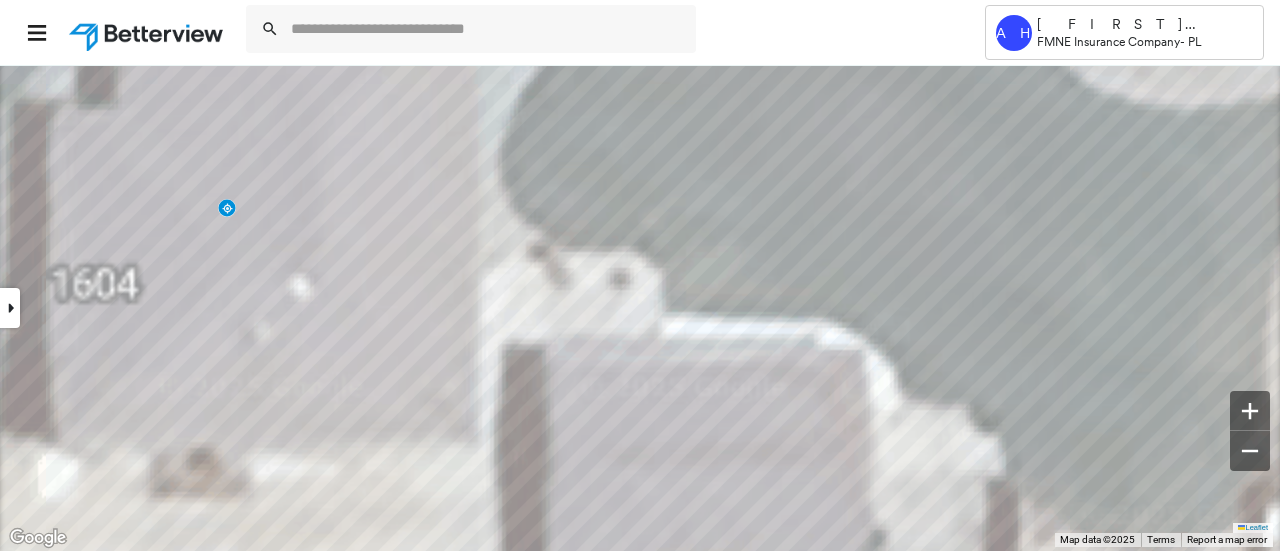 click at bounding box center (10, 308) 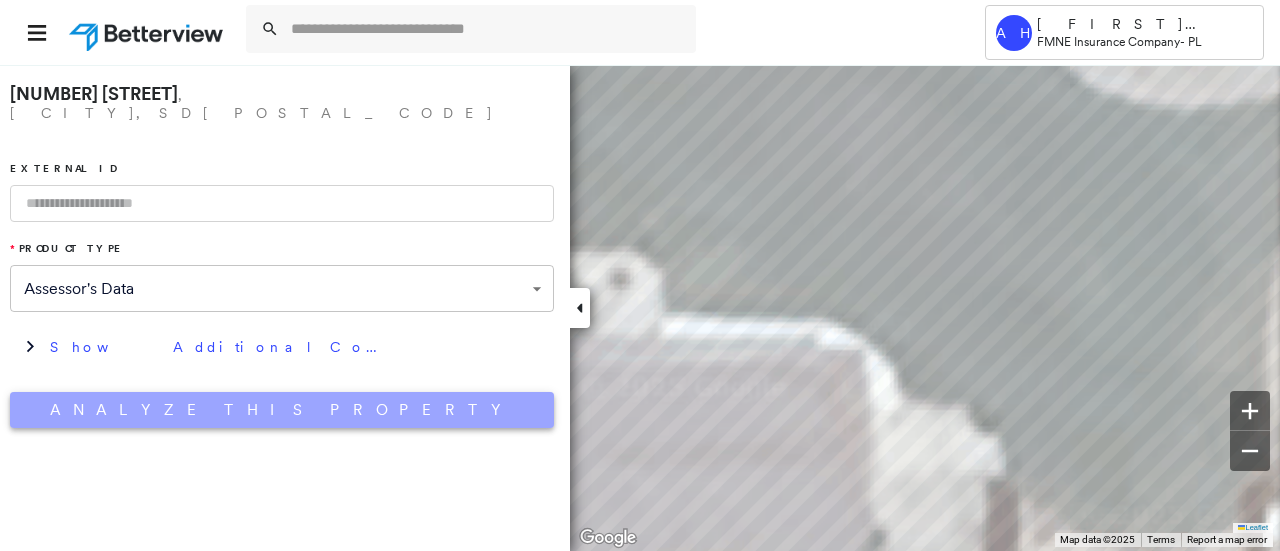 click on "Analyze This Property" at bounding box center [282, 410] 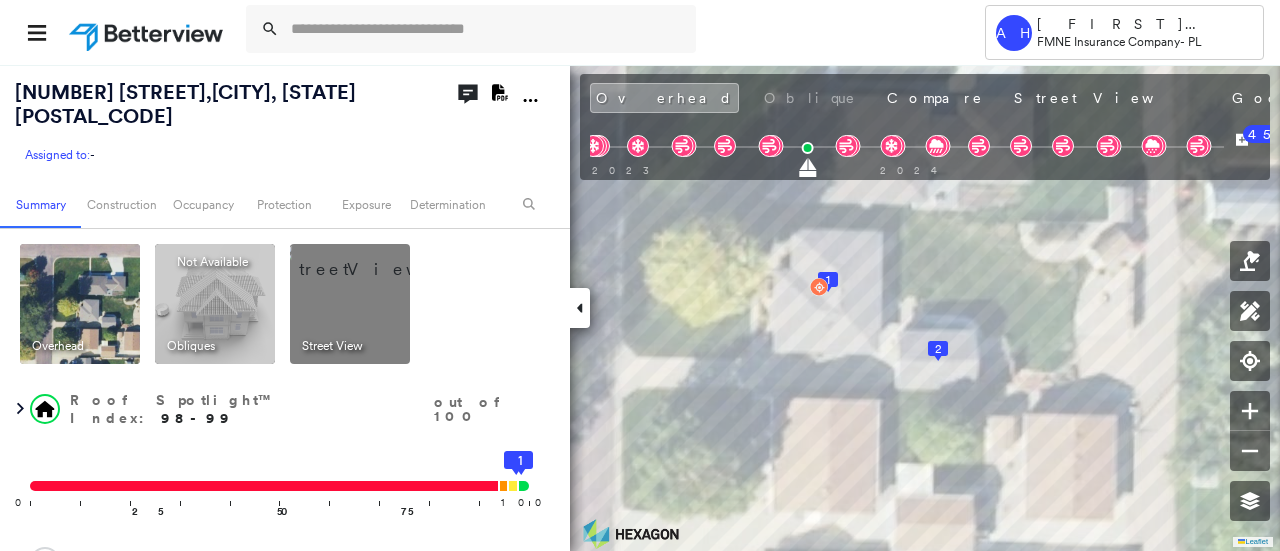 click at bounding box center [374, 259] 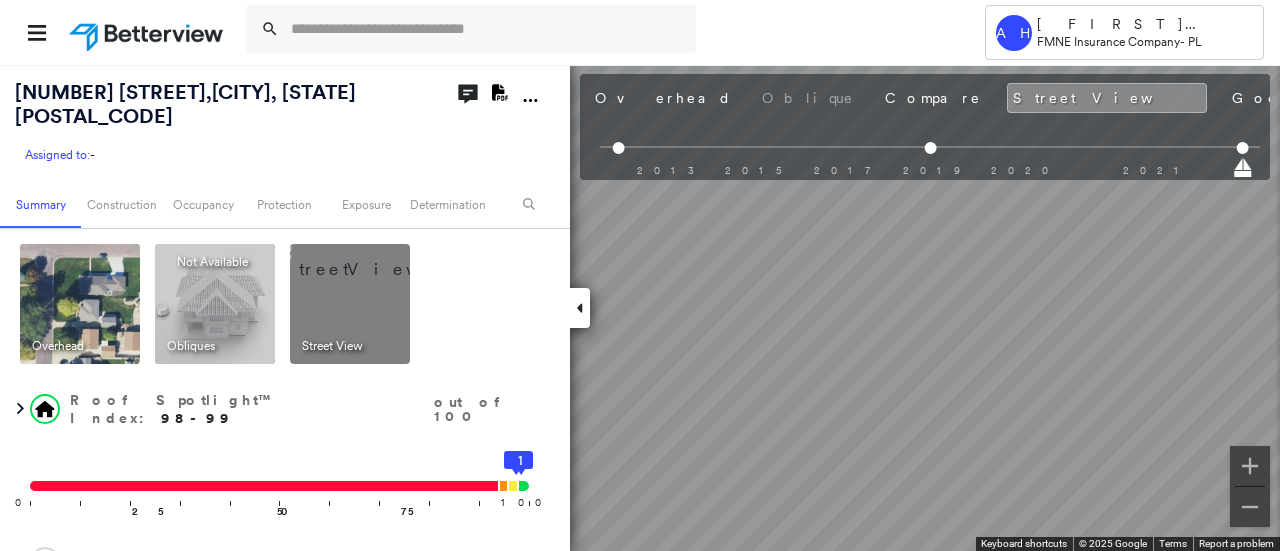 click 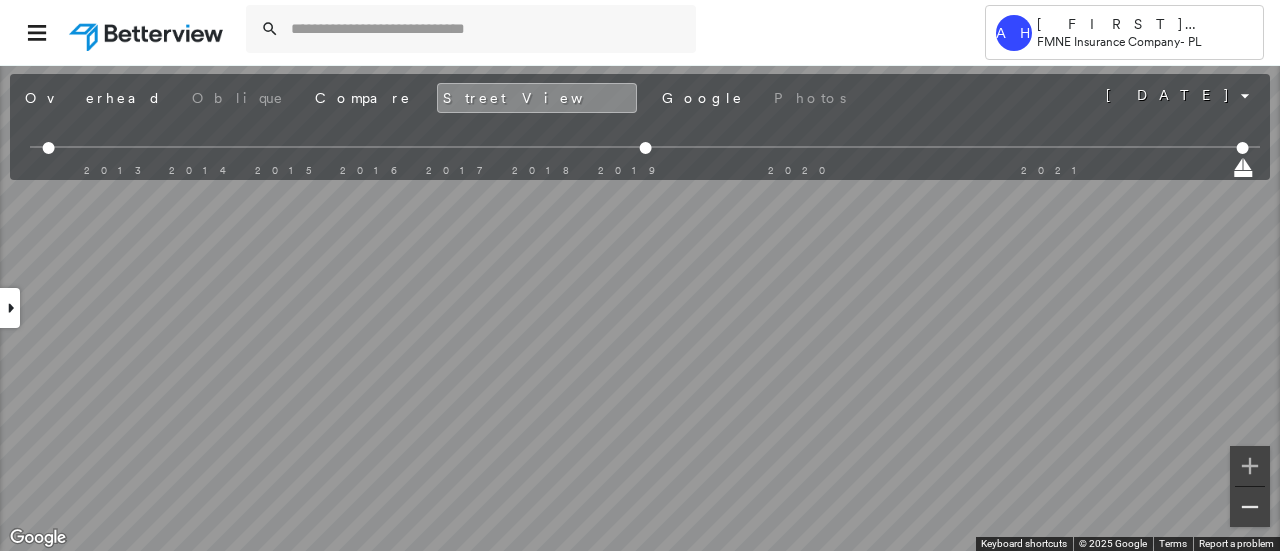 click at bounding box center (1250, 507) 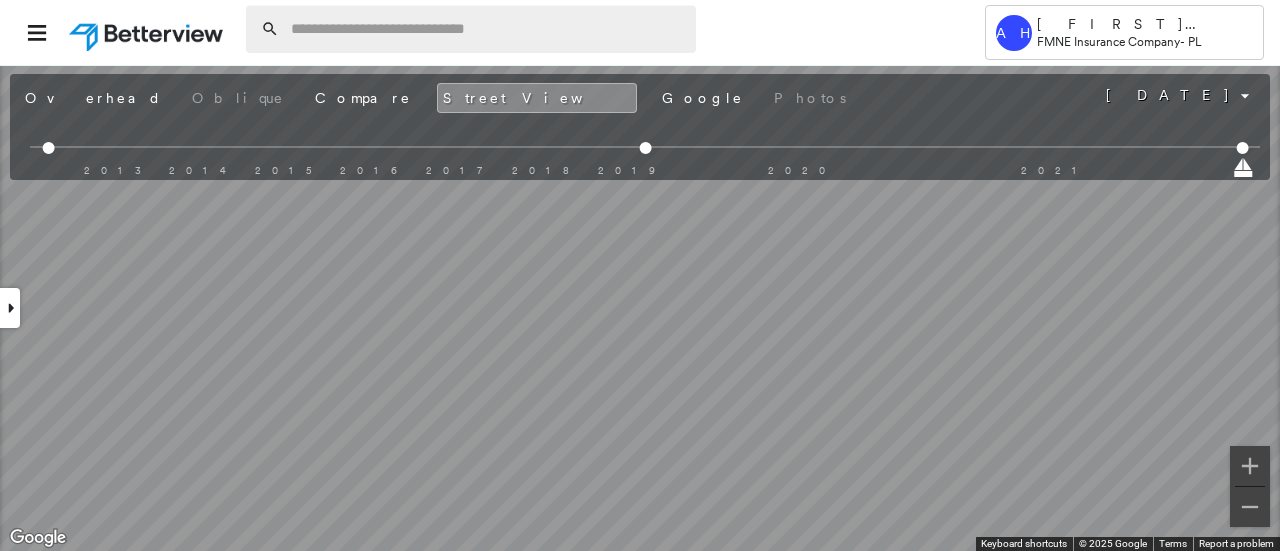 click at bounding box center [487, 29] 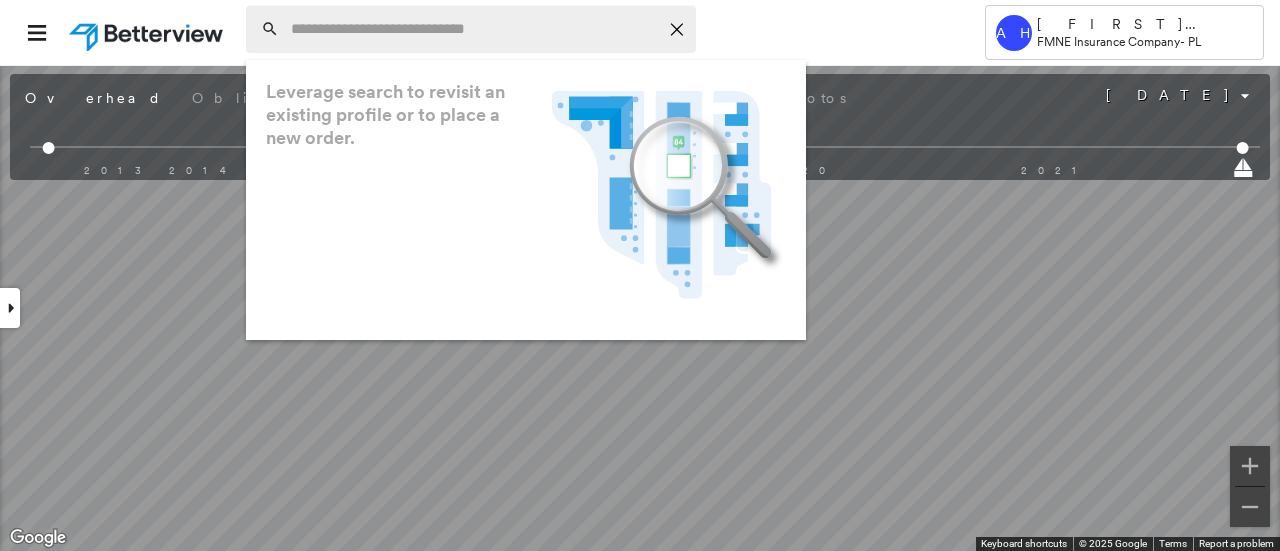paste on "**********" 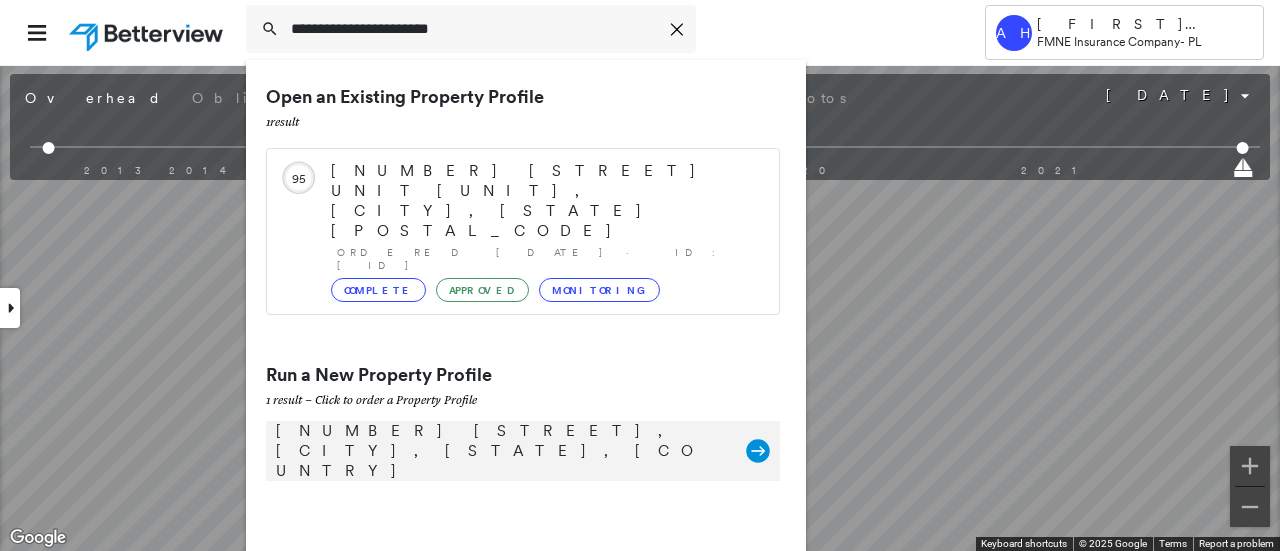 type on "**********" 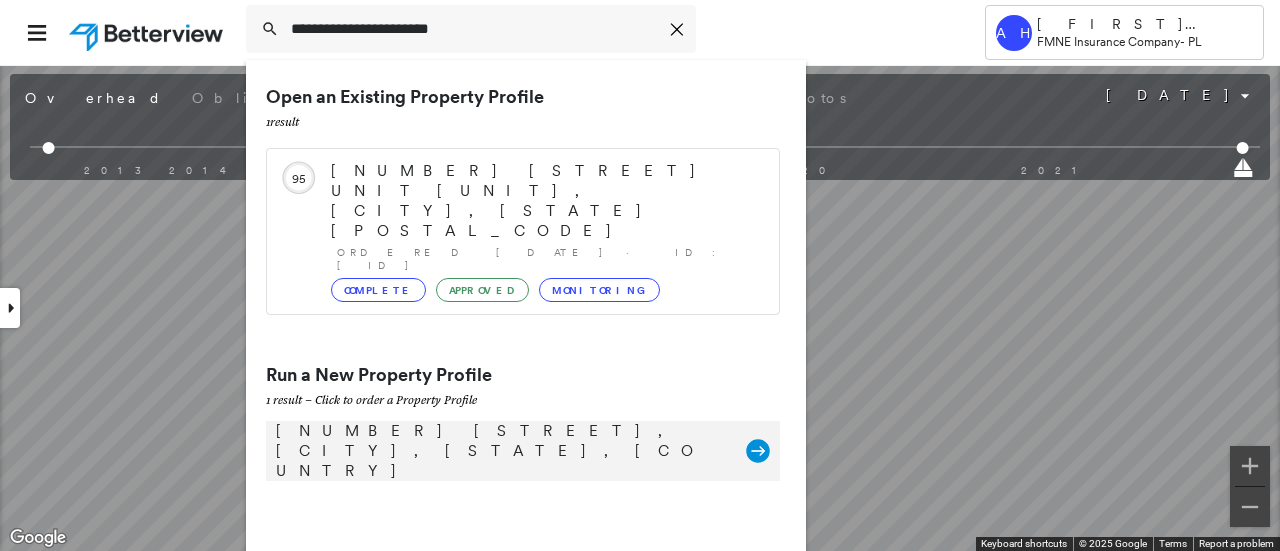 click on "[NUMBER] [STREET], [CITY], [STATE], [COUNTRY]" at bounding box center [501, 451] 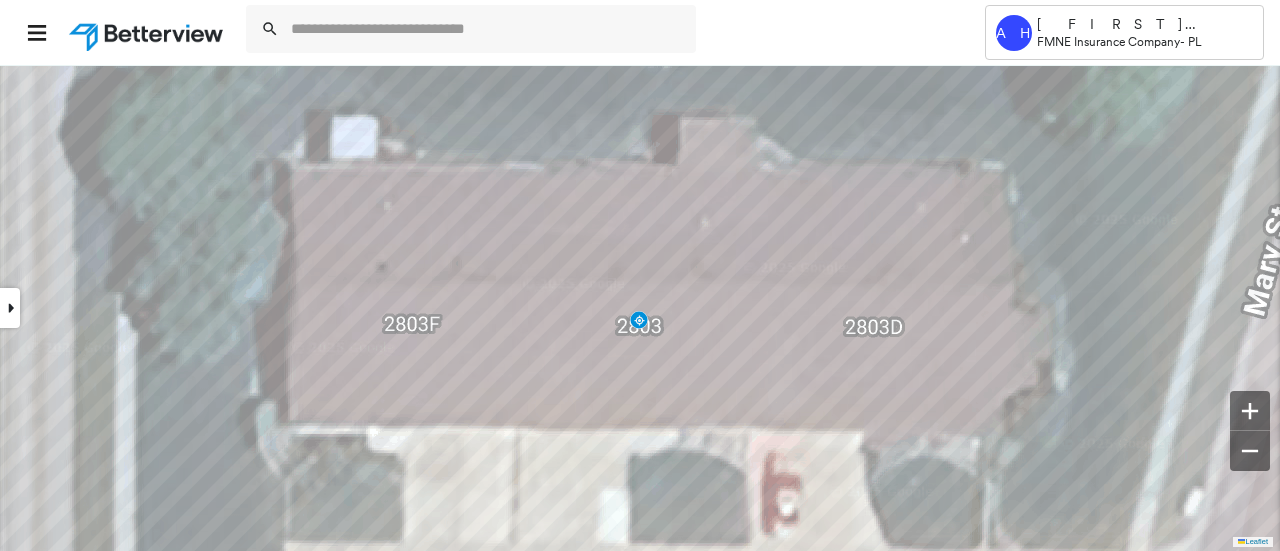 click 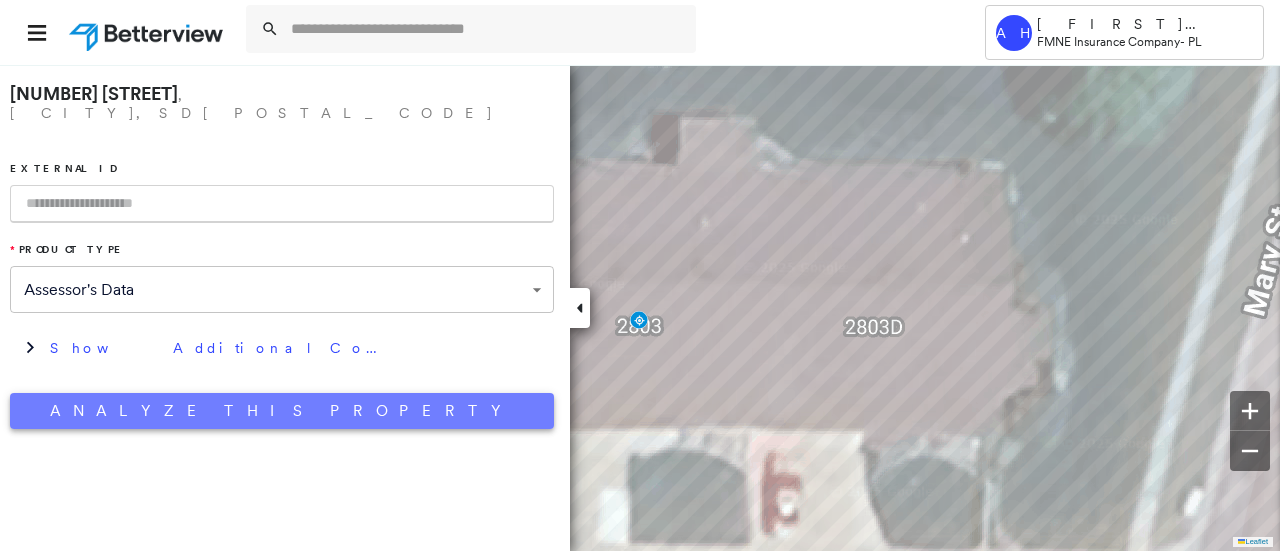 click on "Analyze This Property" at bounding box center [282, 411] 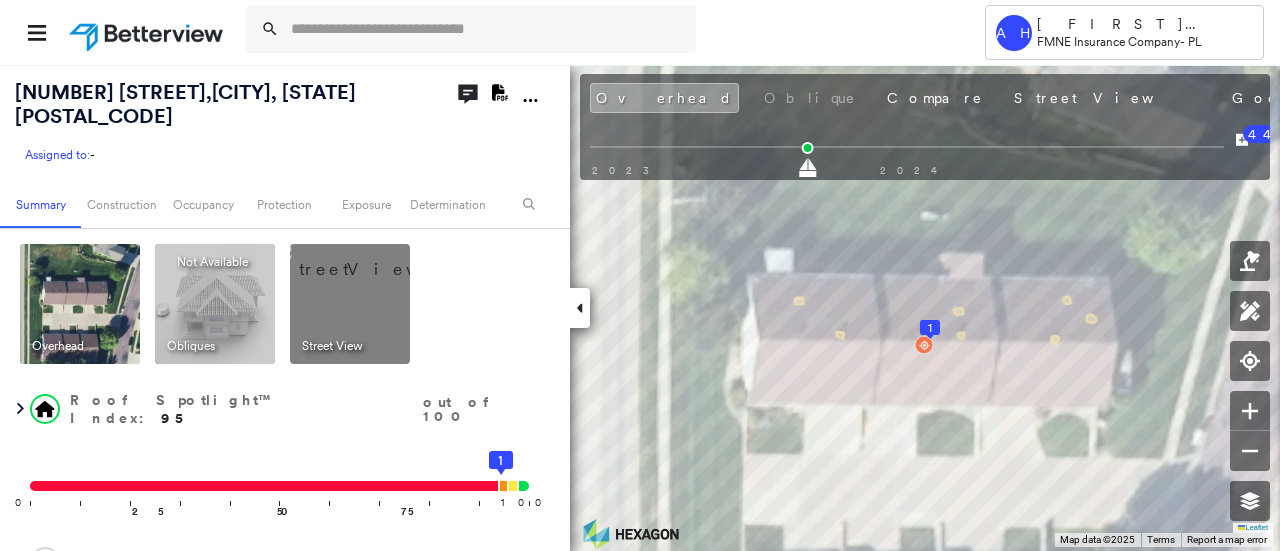 click at bounding box center [374, 259] 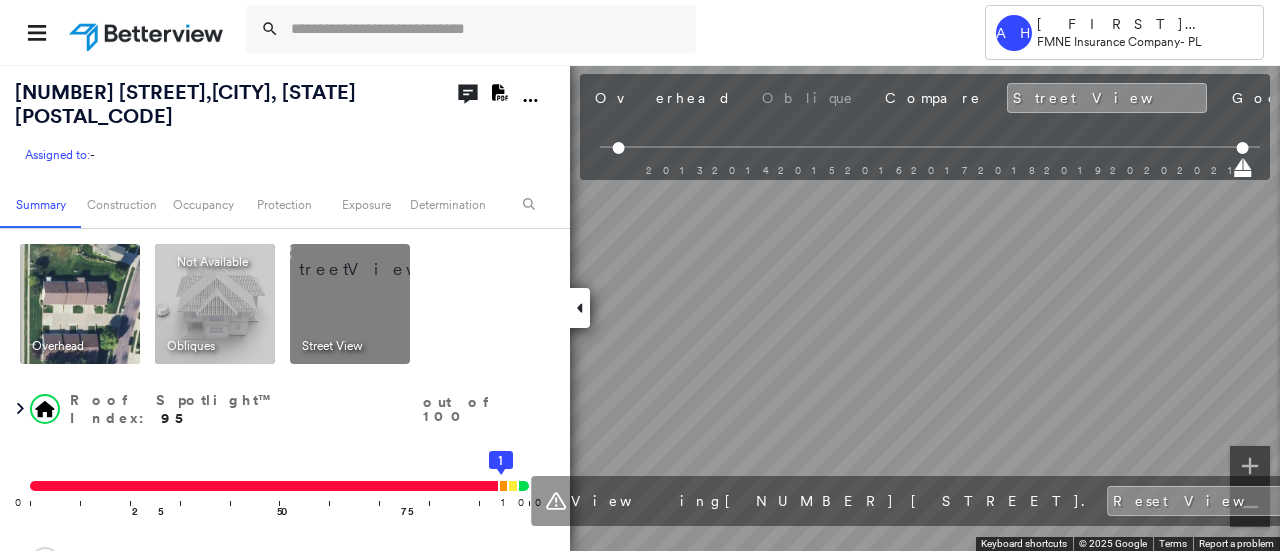 click 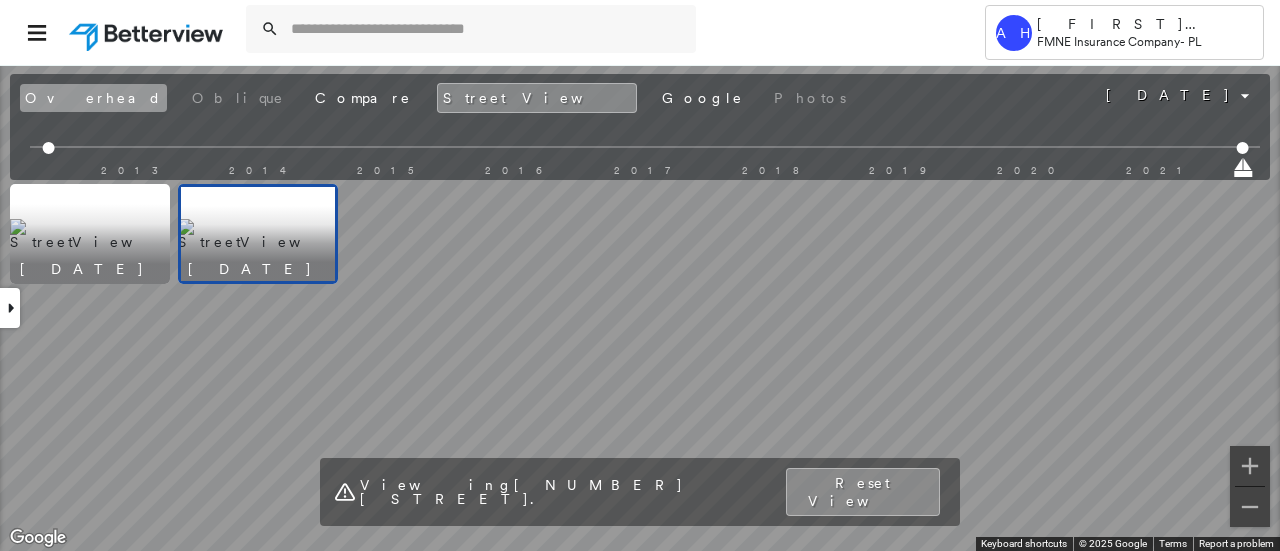 click on "Overhead" at bounding box center [93, 98] 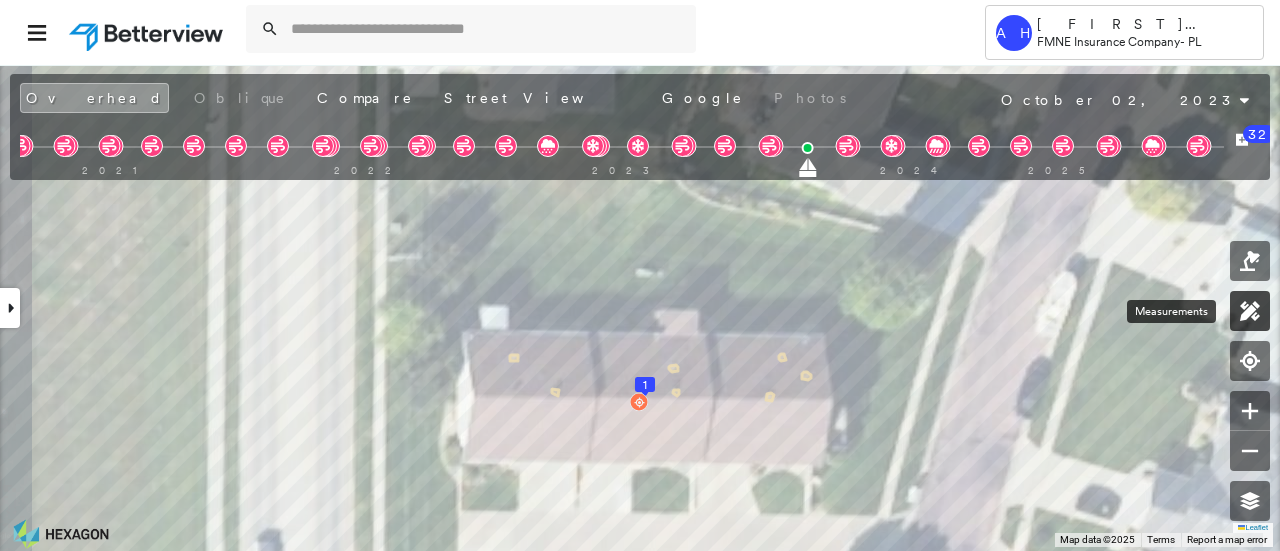 click at bounding box center (1250, 311) 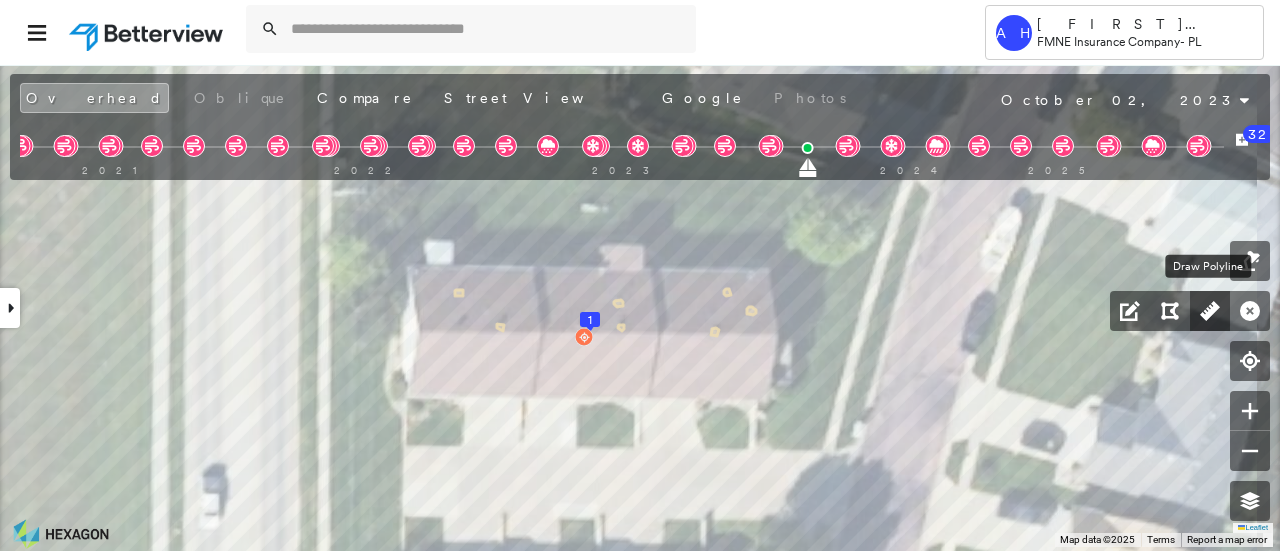 click 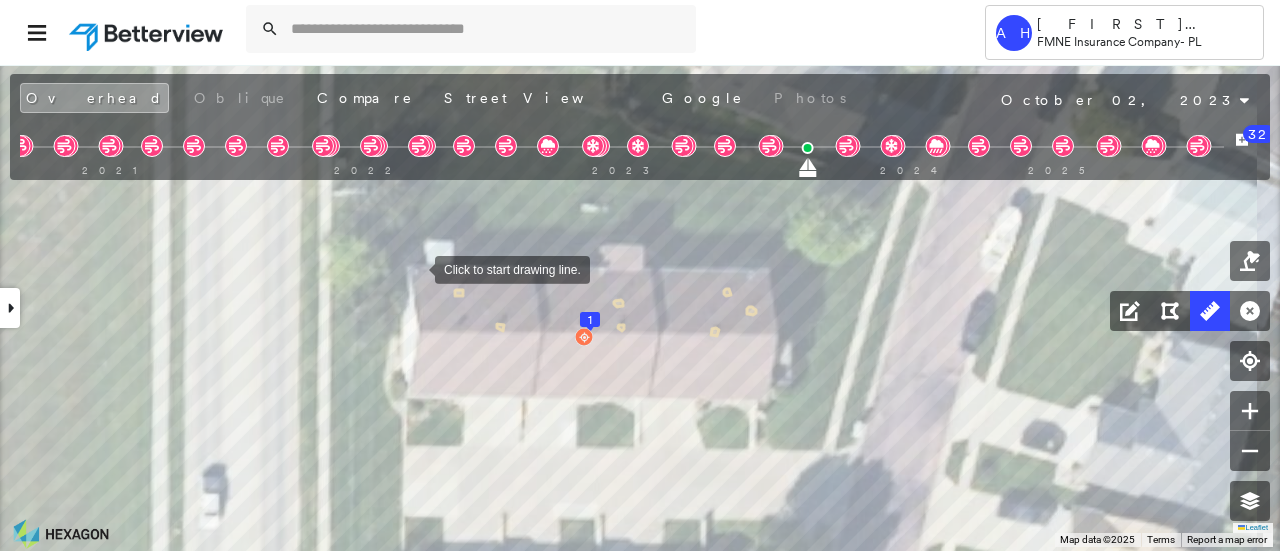 click at bounding box center (415, 268) 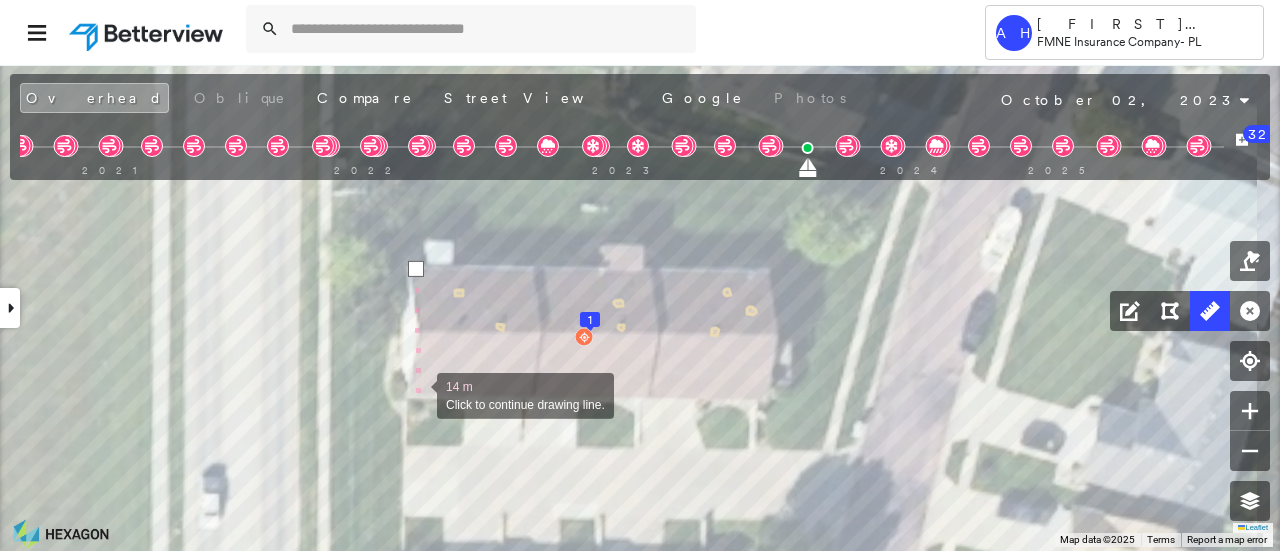 click at bounding box center [417, 394] 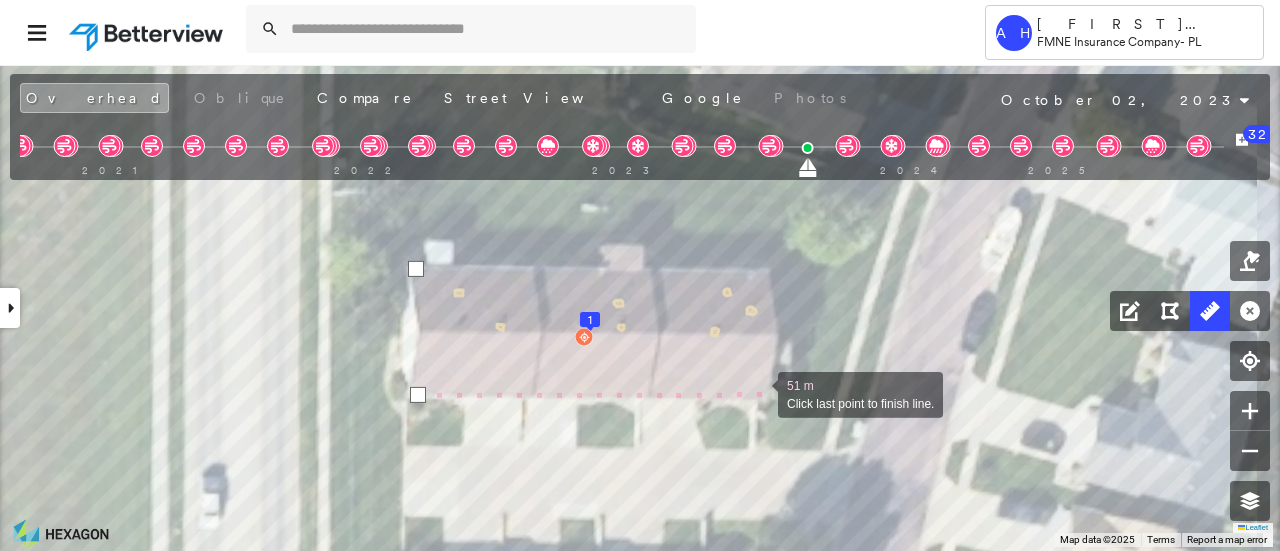 click at bounding box center [758, 393] 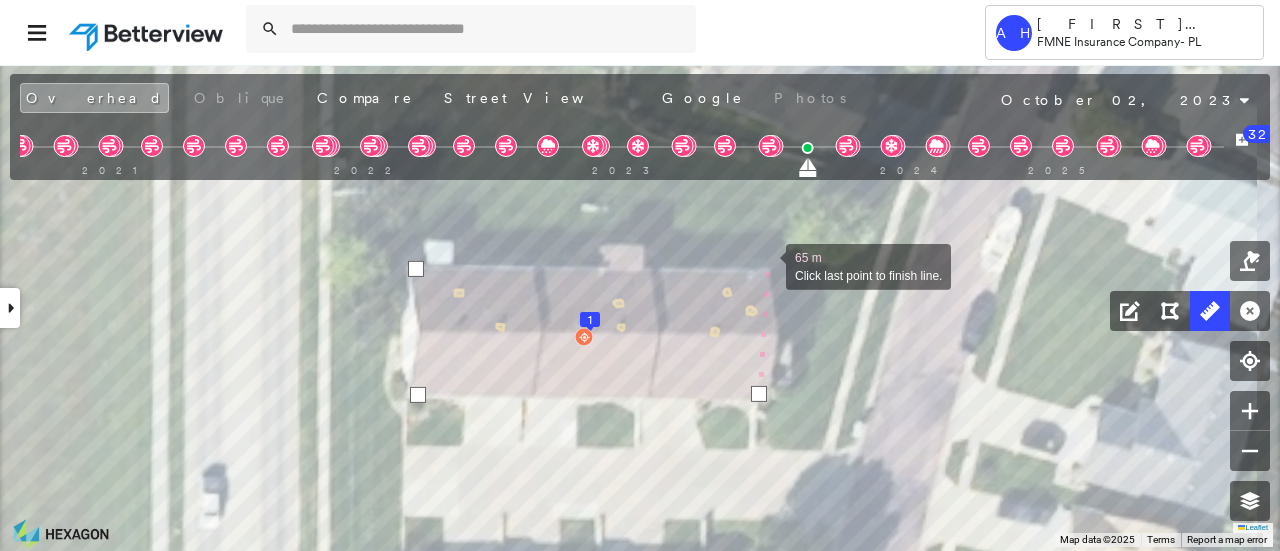 click at bounding box center (766, 265) 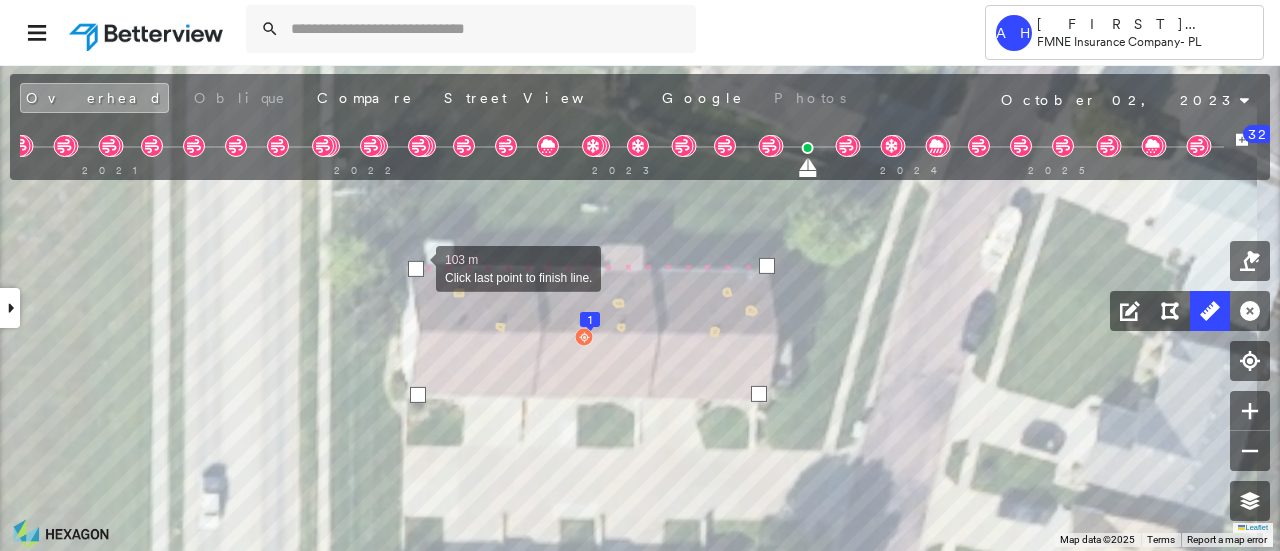 click at bounding box center [416, 269] 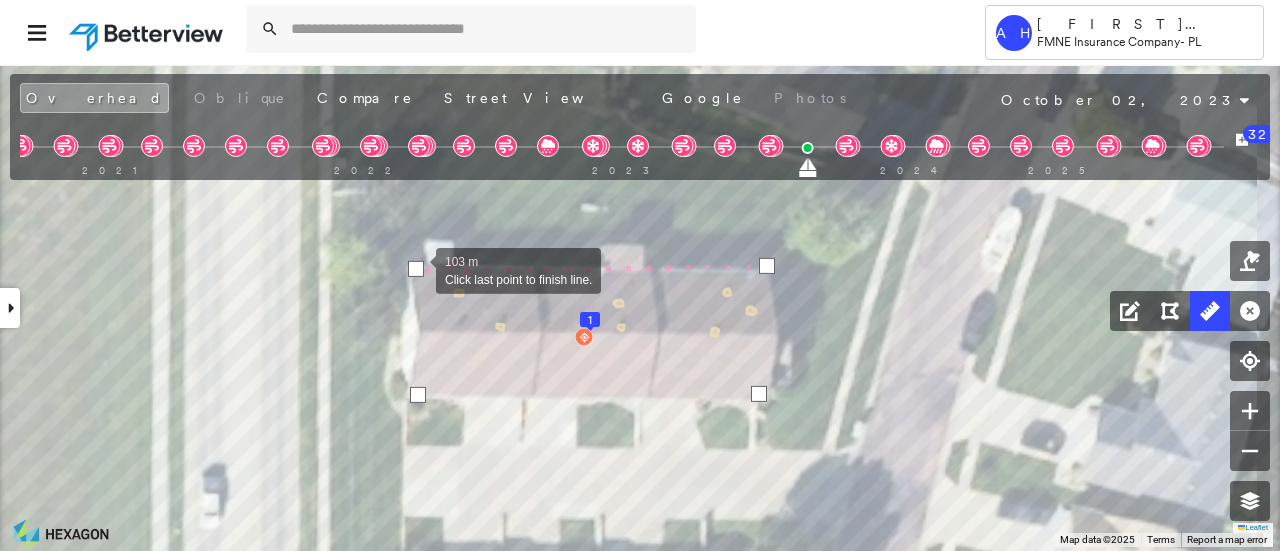 click at bounding box center [416, 269] 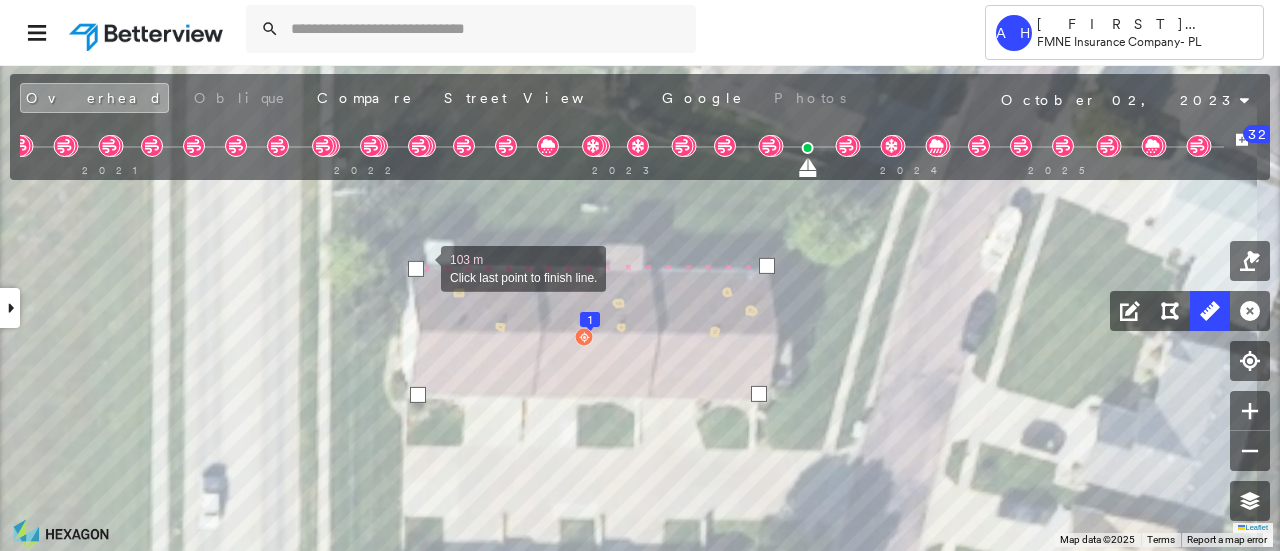 click at bounding box center (416, 269) 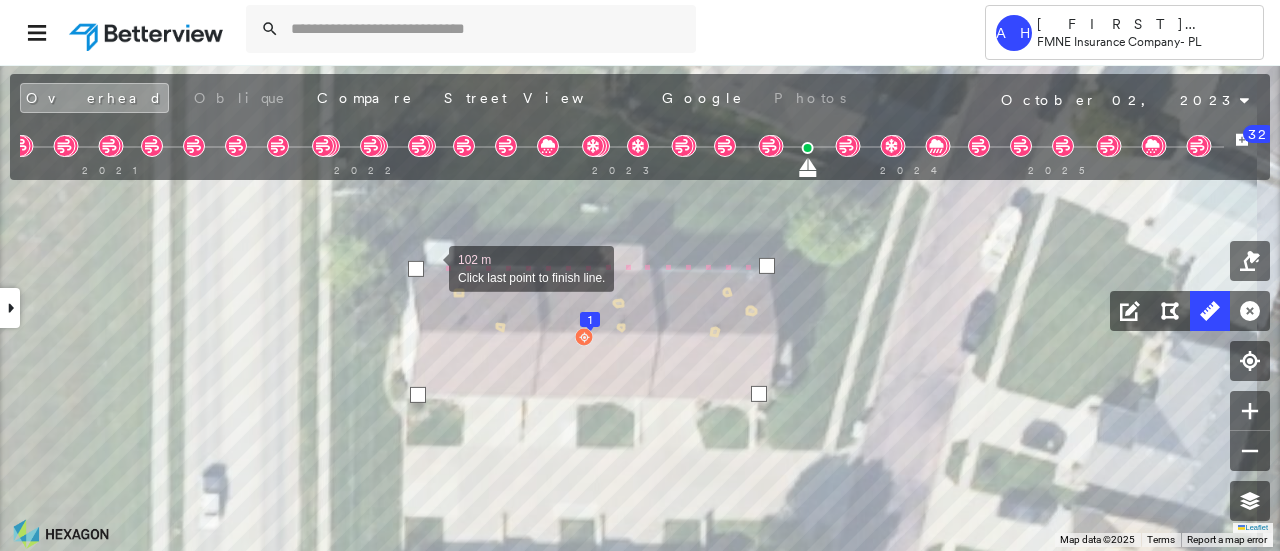 click at bounding box center [429, 267] 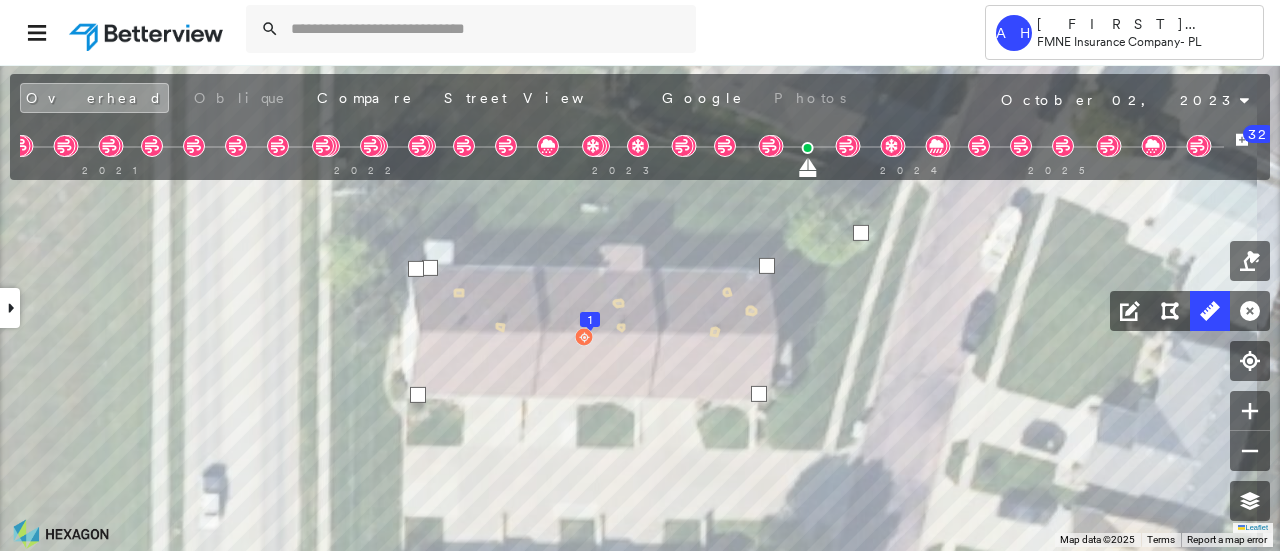 click on "1
149 m Click last point to finish line." at bounding box center [349, 246] 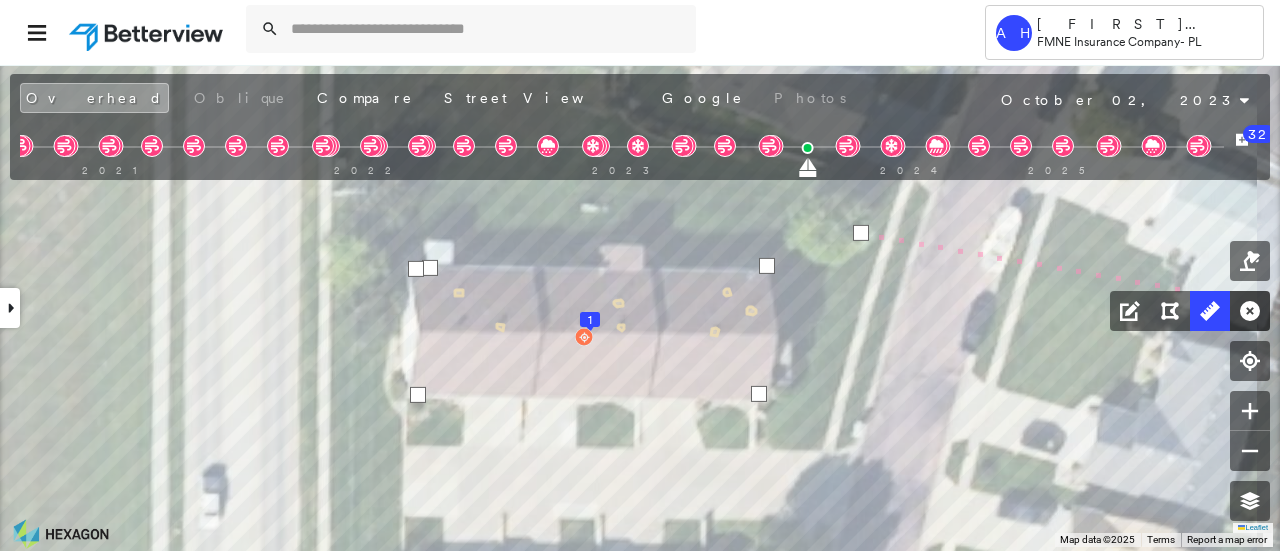 click 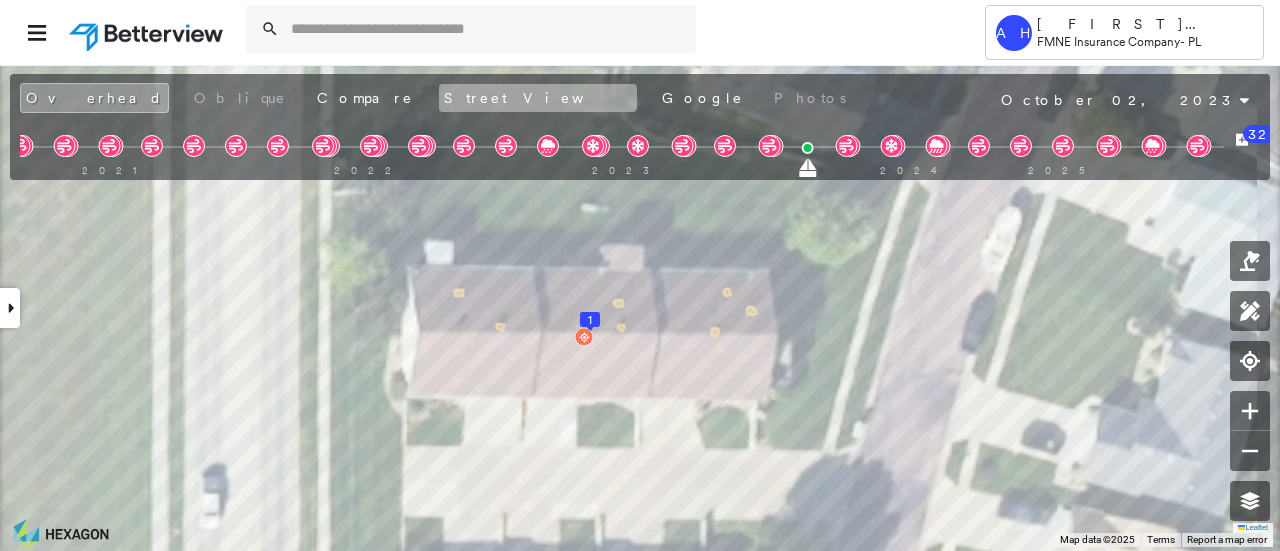 click on "Street View" at bounding box center [538, 98] 